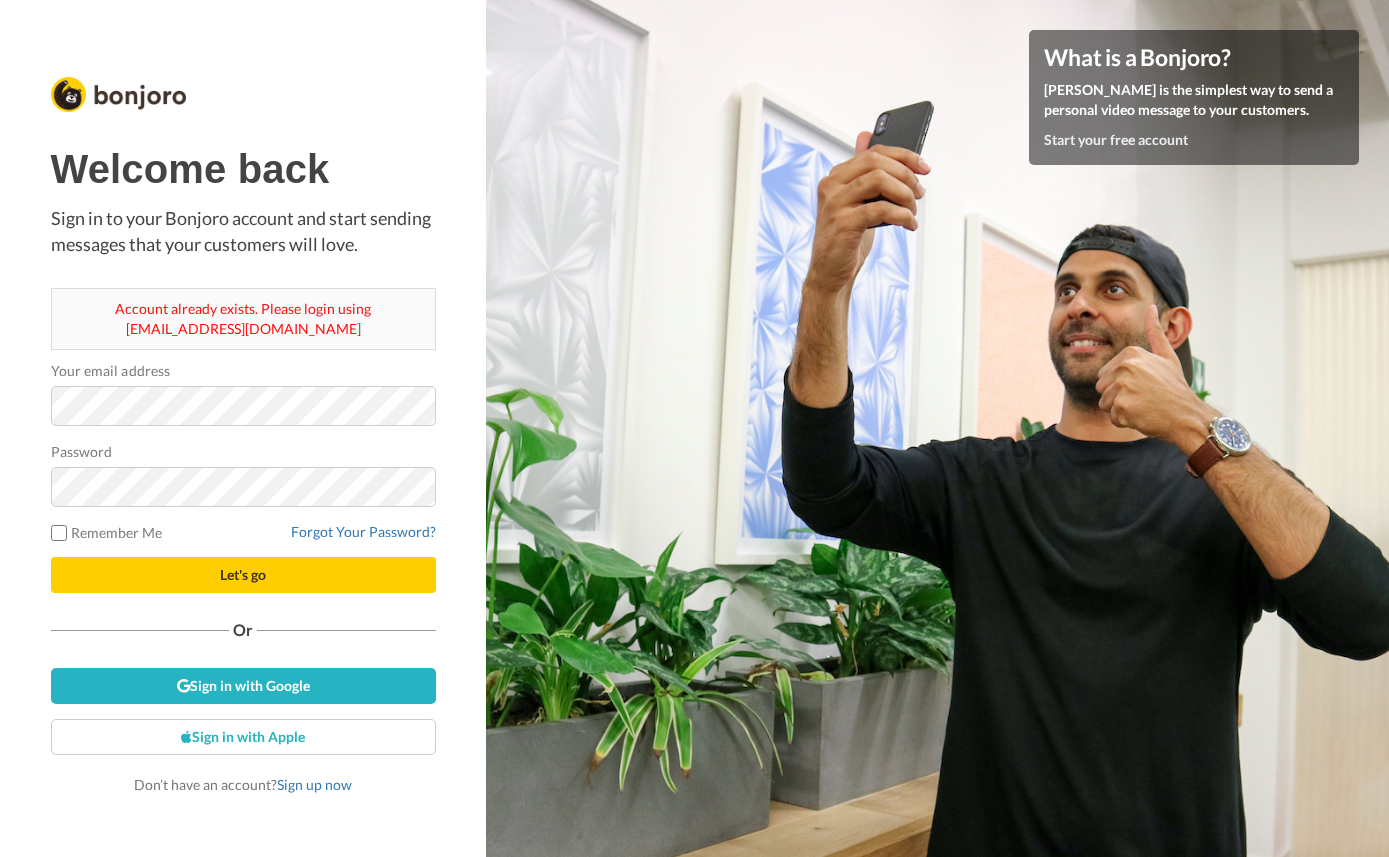 scroll, scrollTop: 0, scrollLeft: 0, axis: both 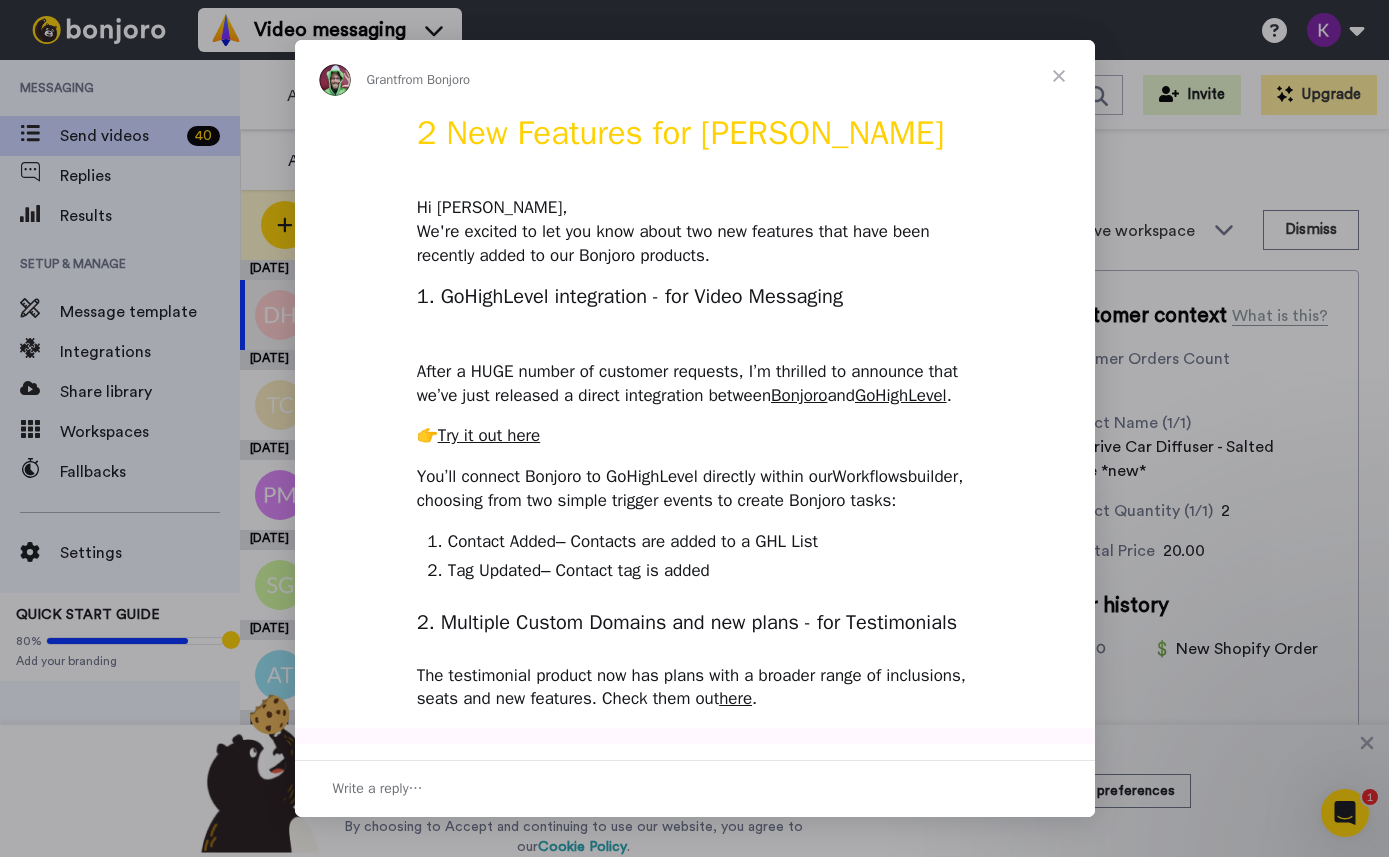 click at bounding box center [1059, 76] 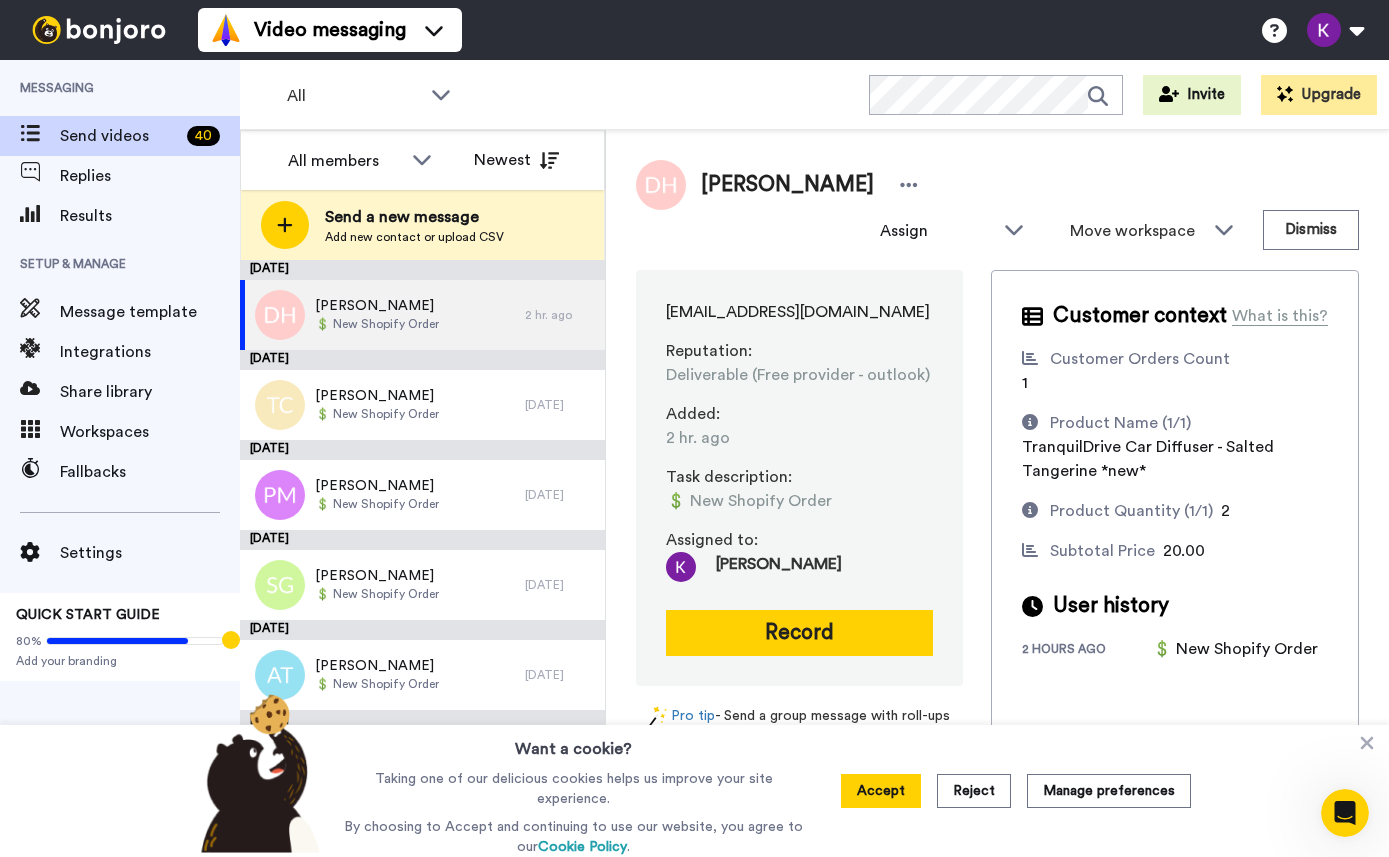 click on "Accept" at bounding box center [881, 791] 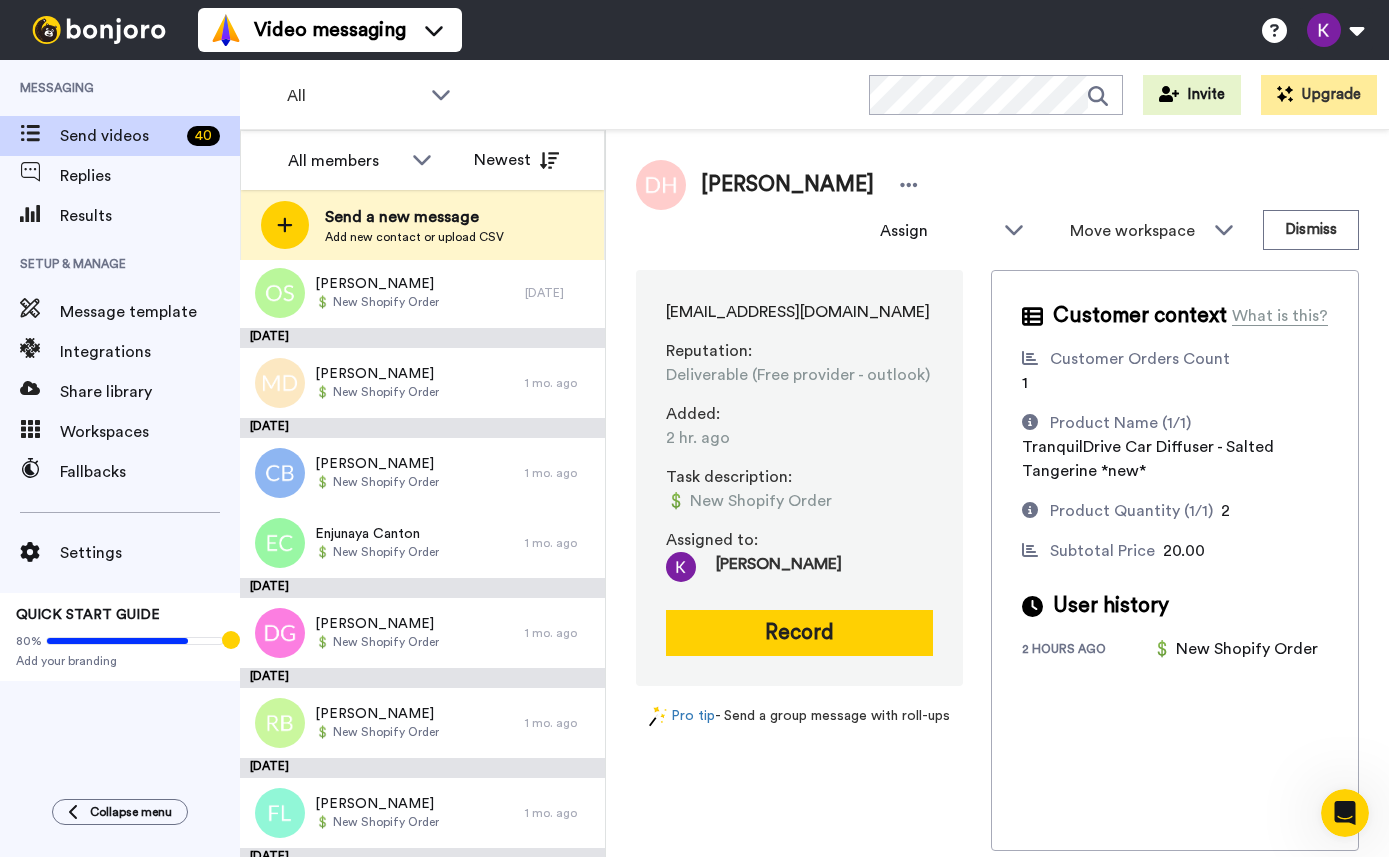 scroll, scrollTop: 1028, scrollLeft: 0, axis: vertical 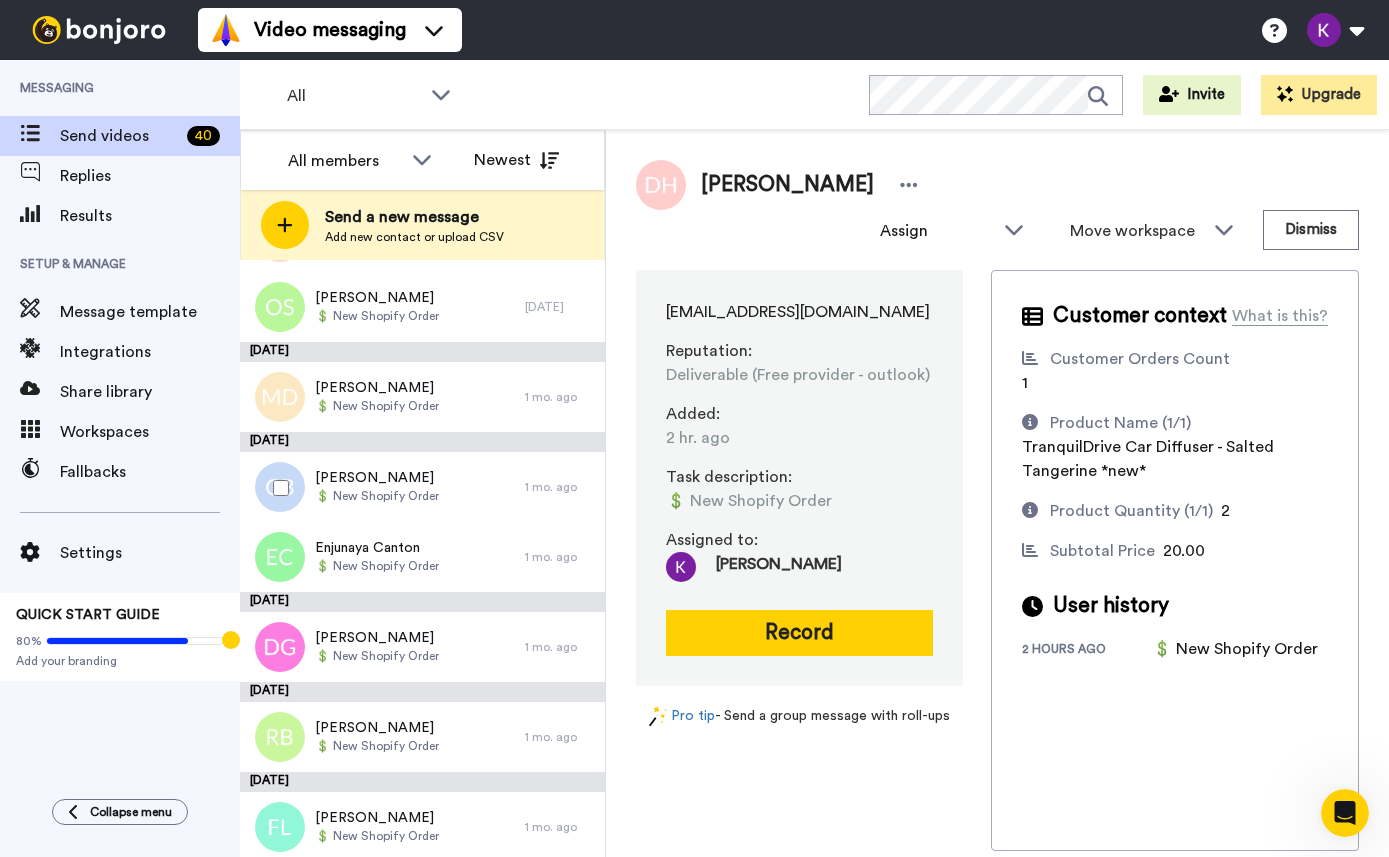 click on "💲 New Shopify Order" at bounding box center [377, 496] 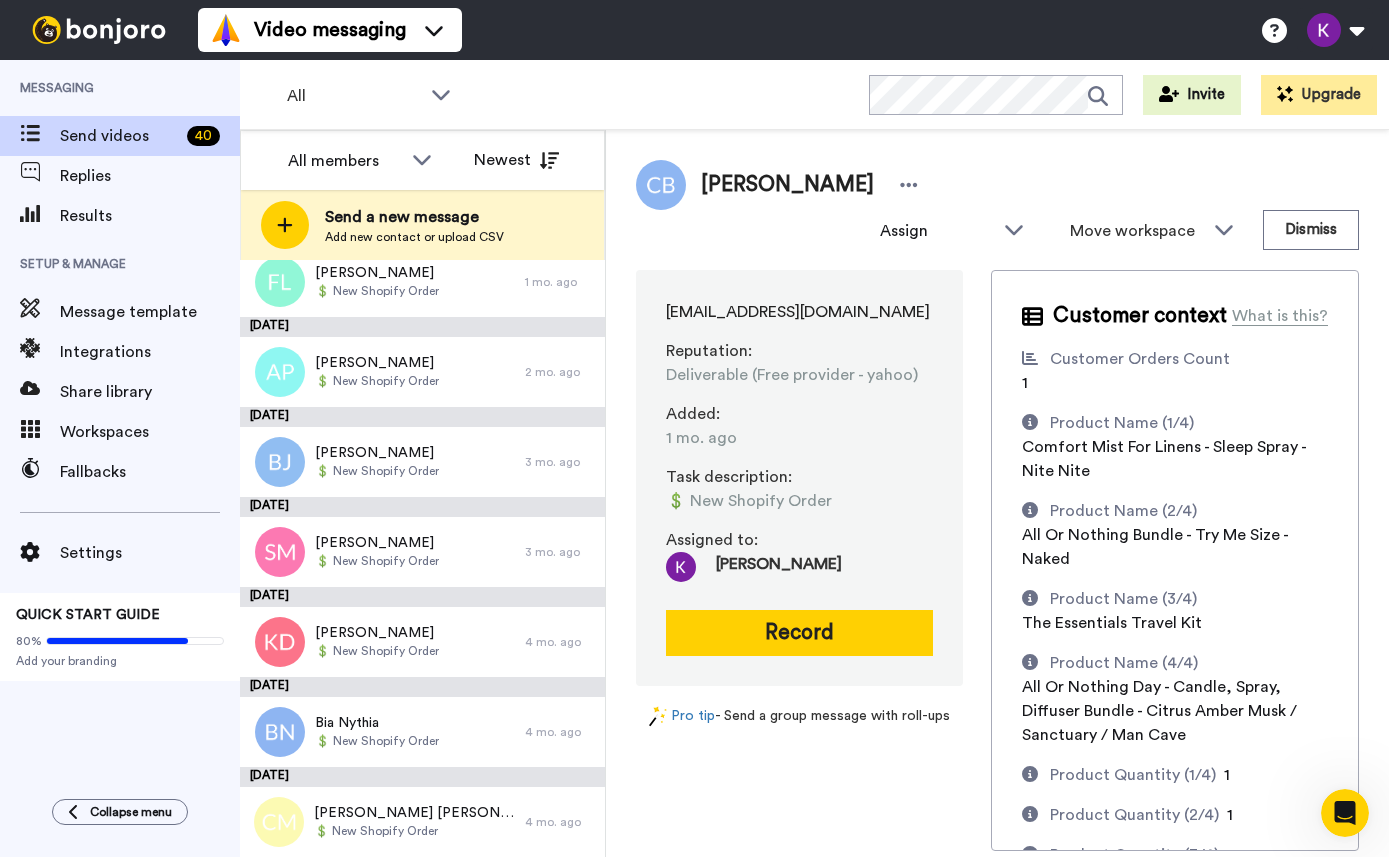 scroll, scrollTop: 1577, scrollLeft: 0, axis: vertical 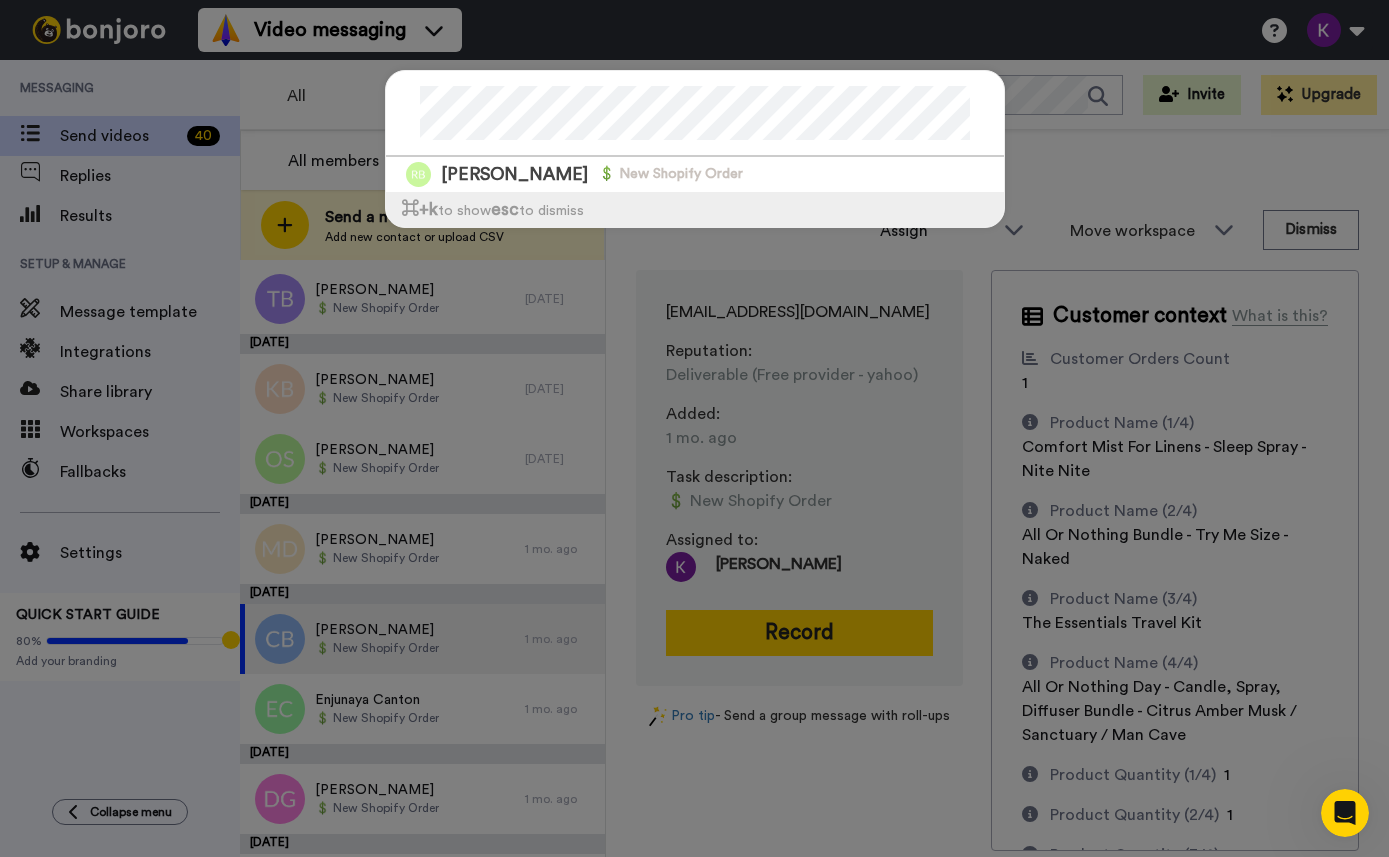click on "Robin Burns 💲 New Shopify Order ⌘ +k  to show   esc  to dismiss" at bounding box center (694, 428) 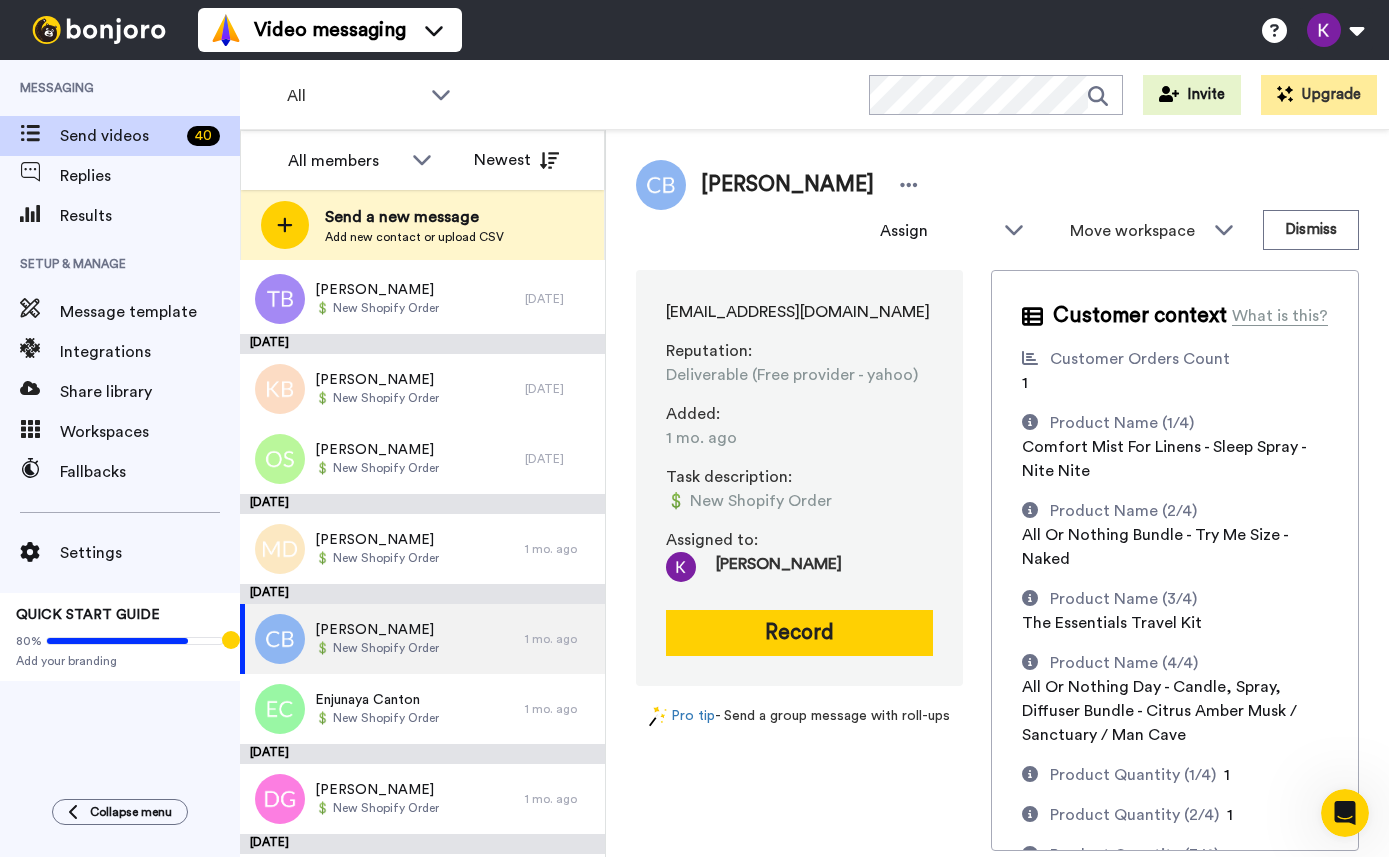 click at bounding box center (30, 216) 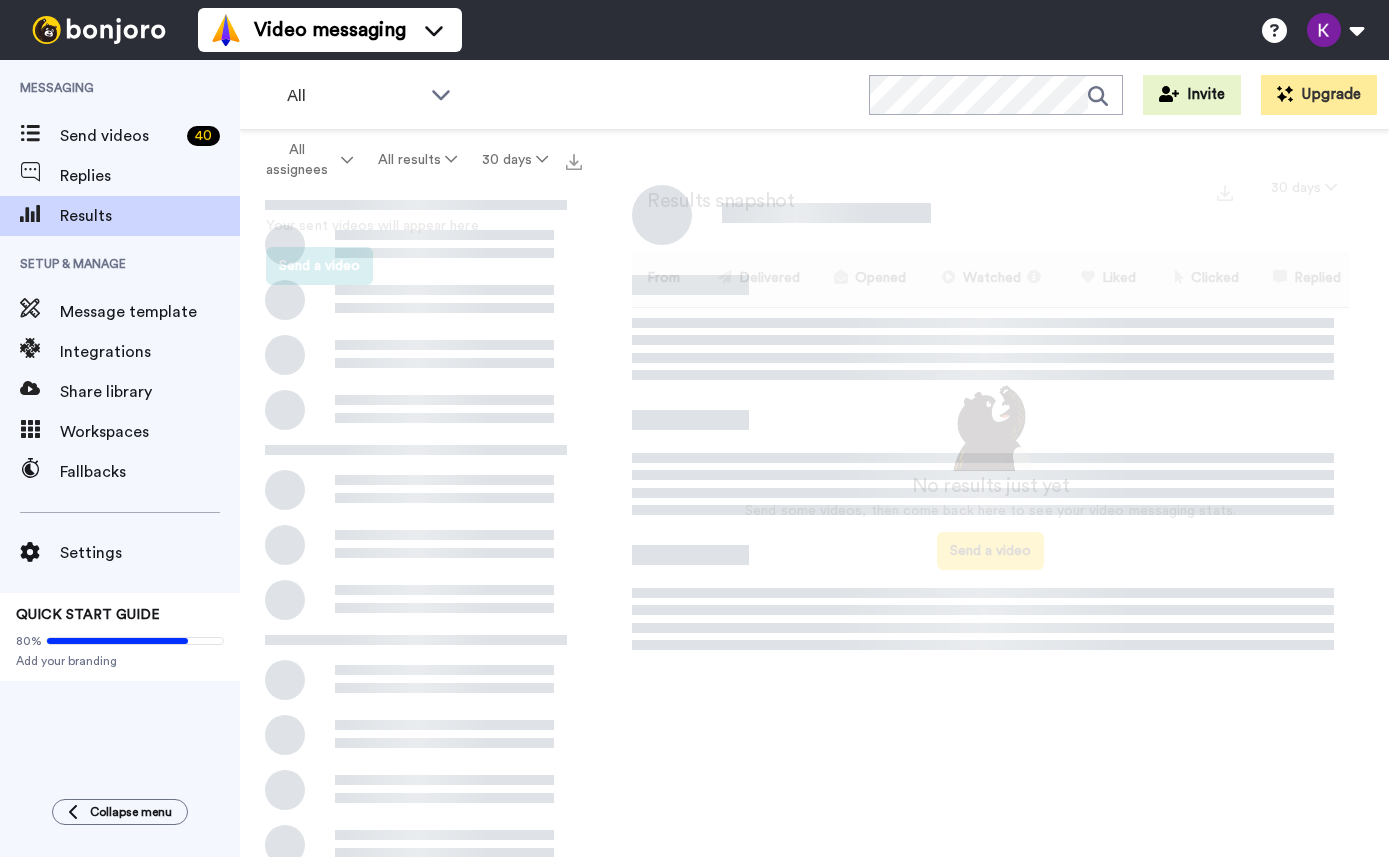 scroll, scrollTop: 0, scrollLeft: 0, axis: both 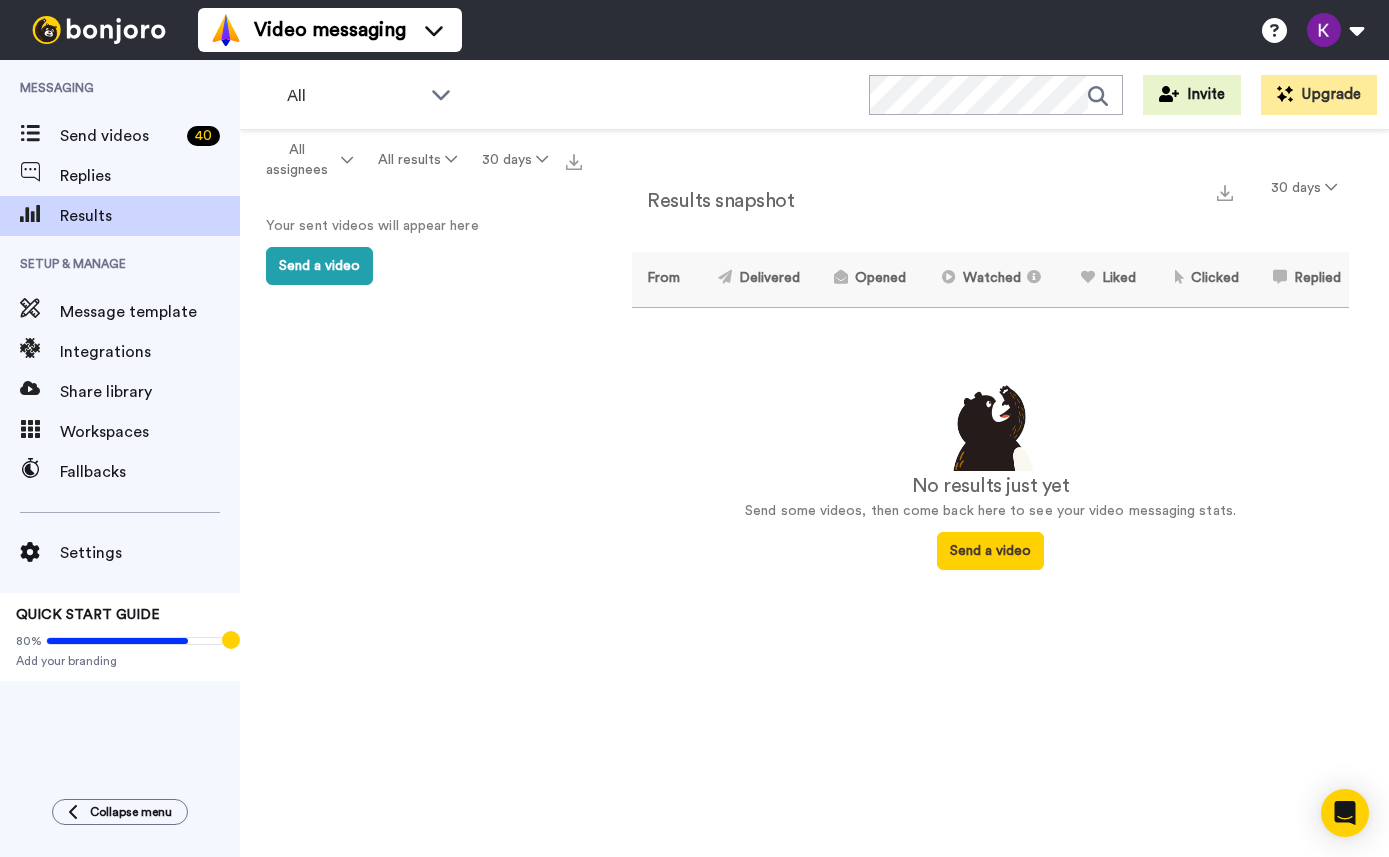 click on "30 days" at bounding box center [514, 160] 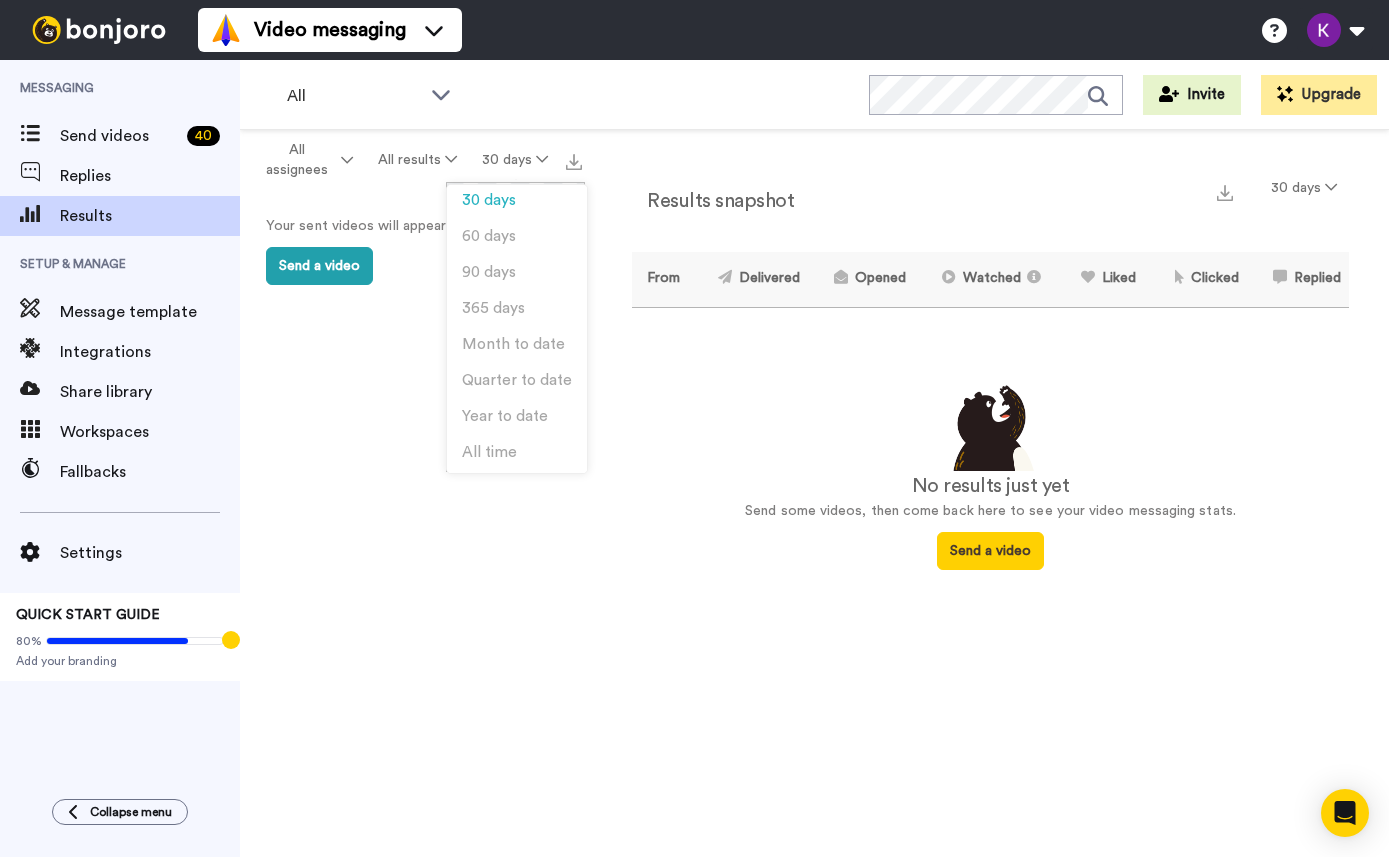 click on "90 days" at bounding box center (489, 272) 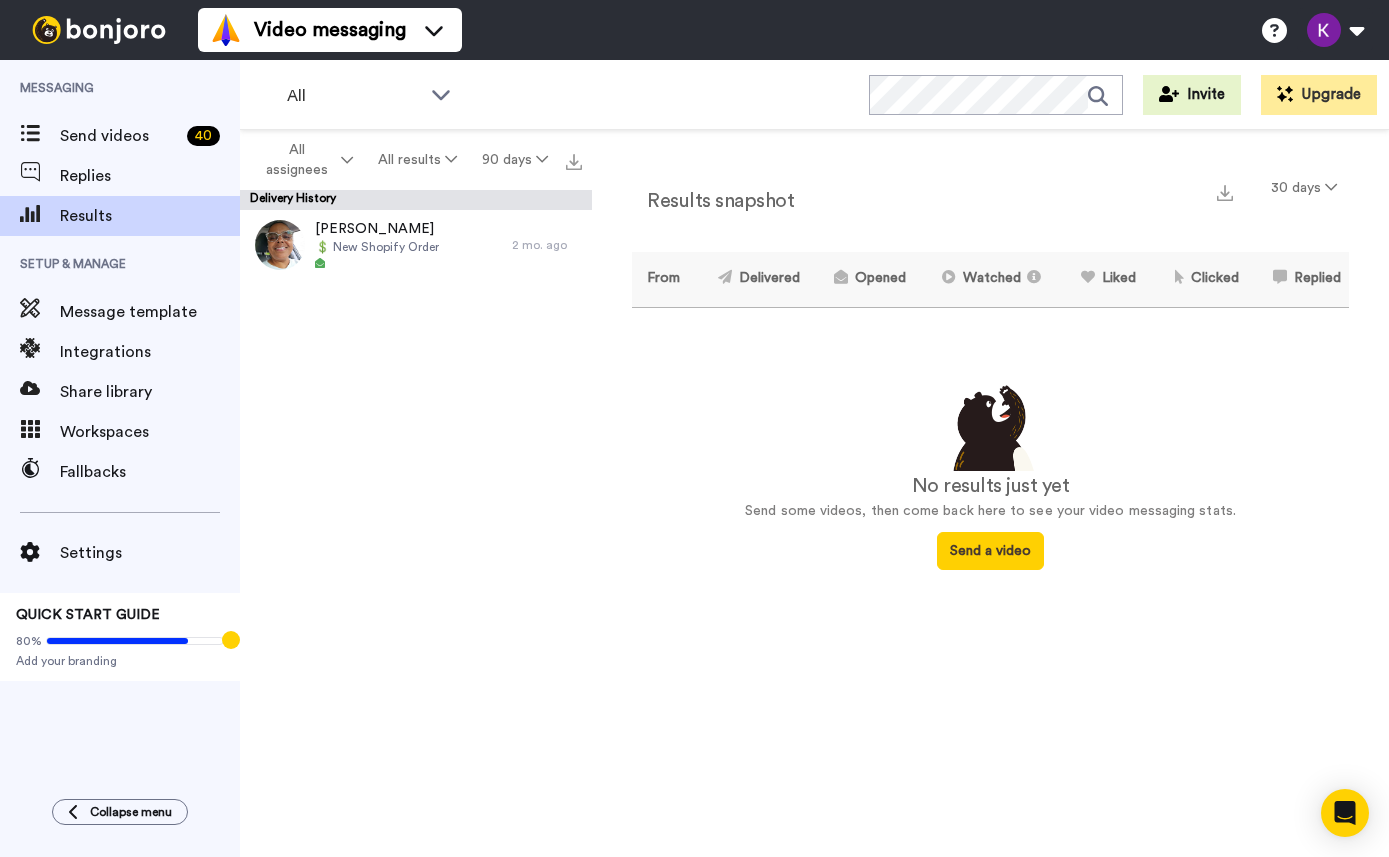 click at bounding box center [377, 264] 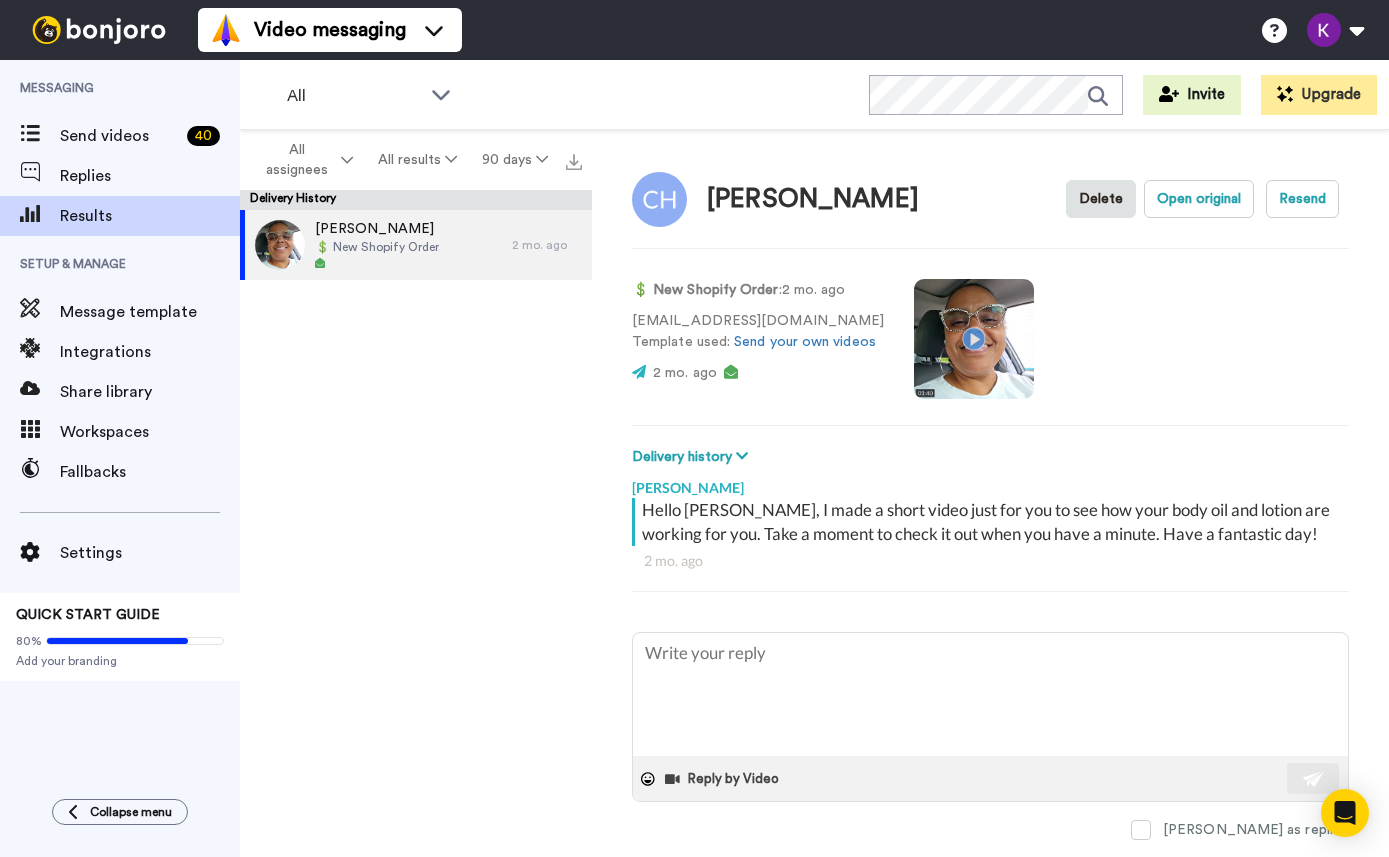 click at bounding box center (974, 339) 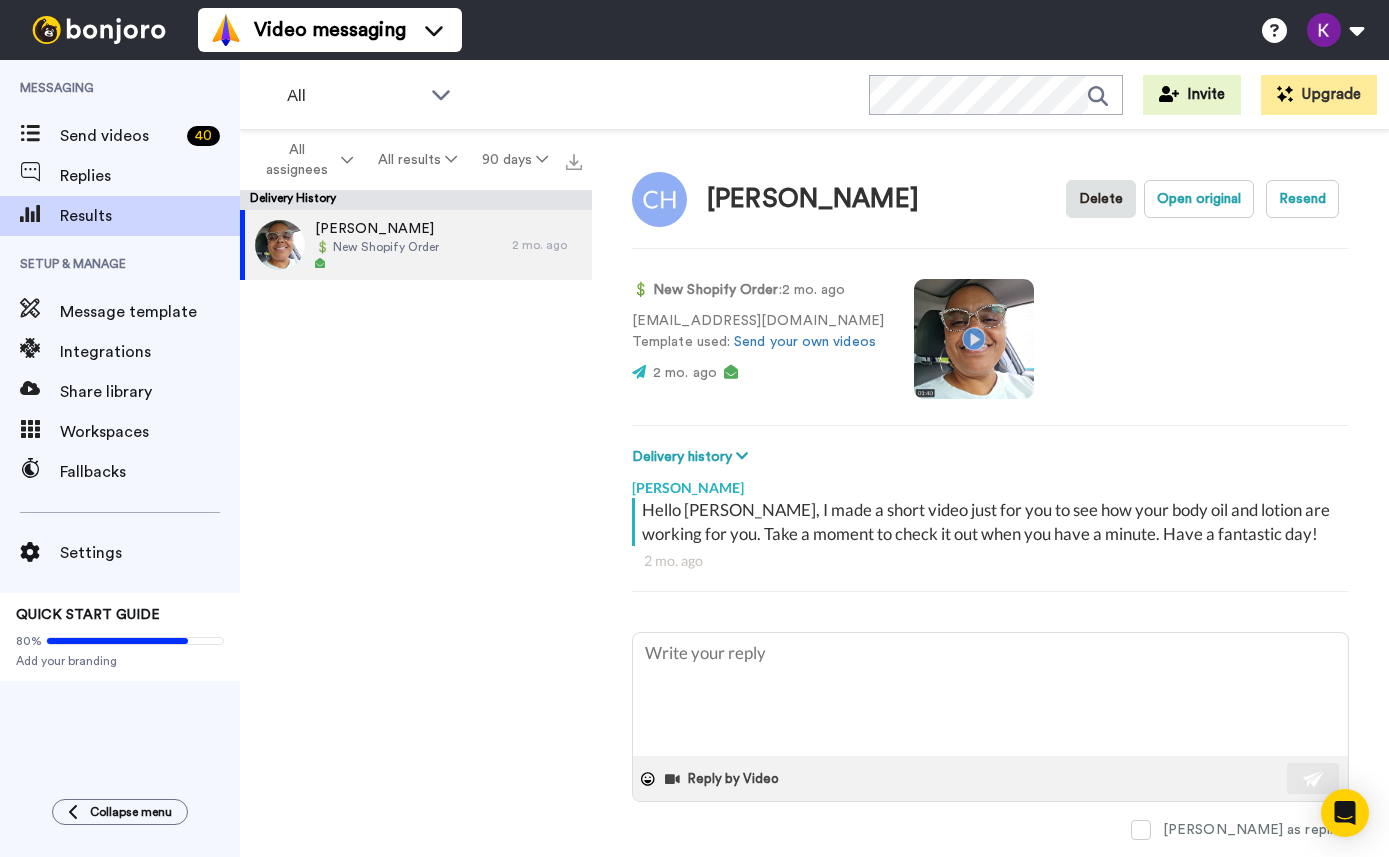 type on "x" 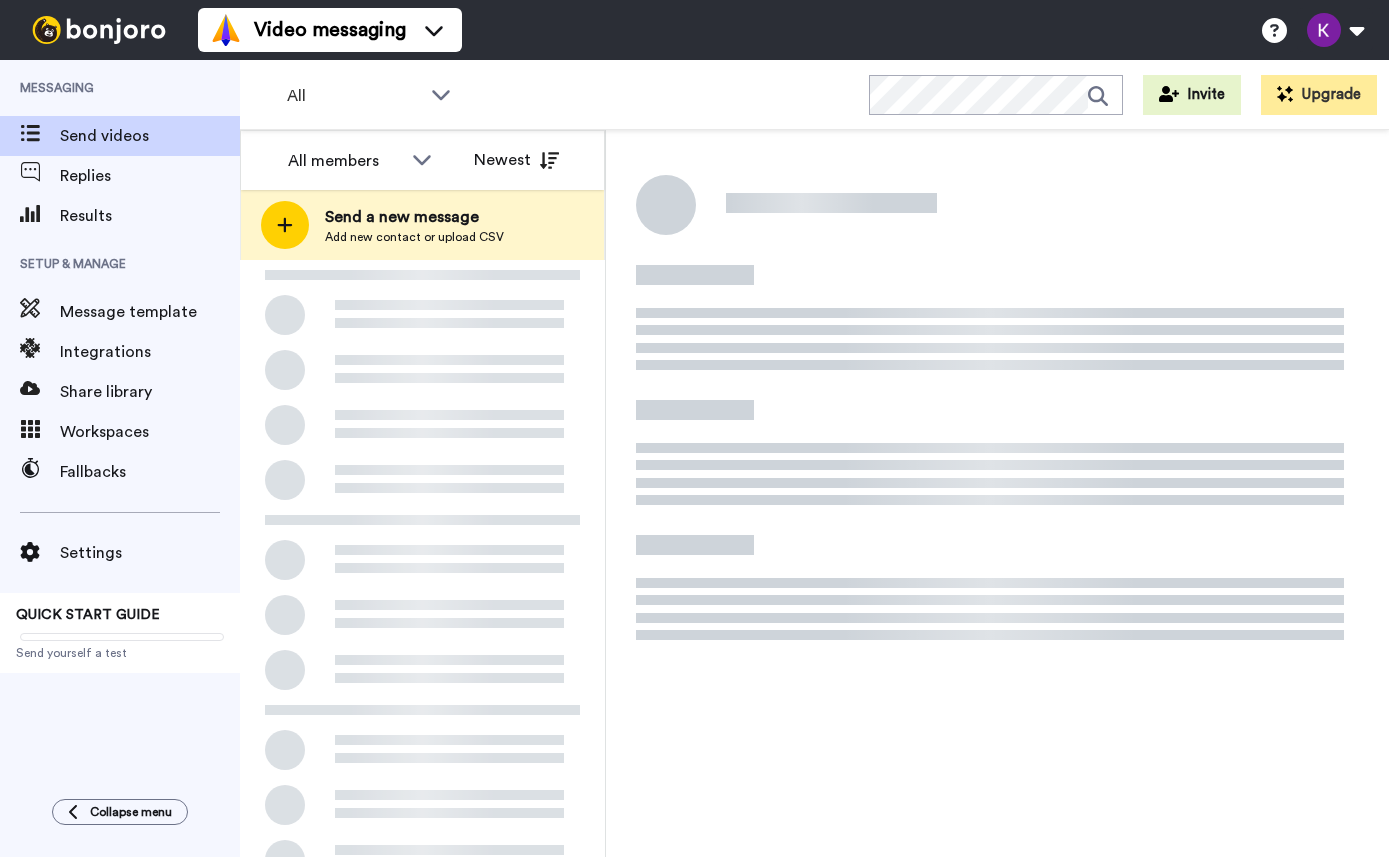 scroll, scrollTop: 0, scrollLeft: 0, axis: both 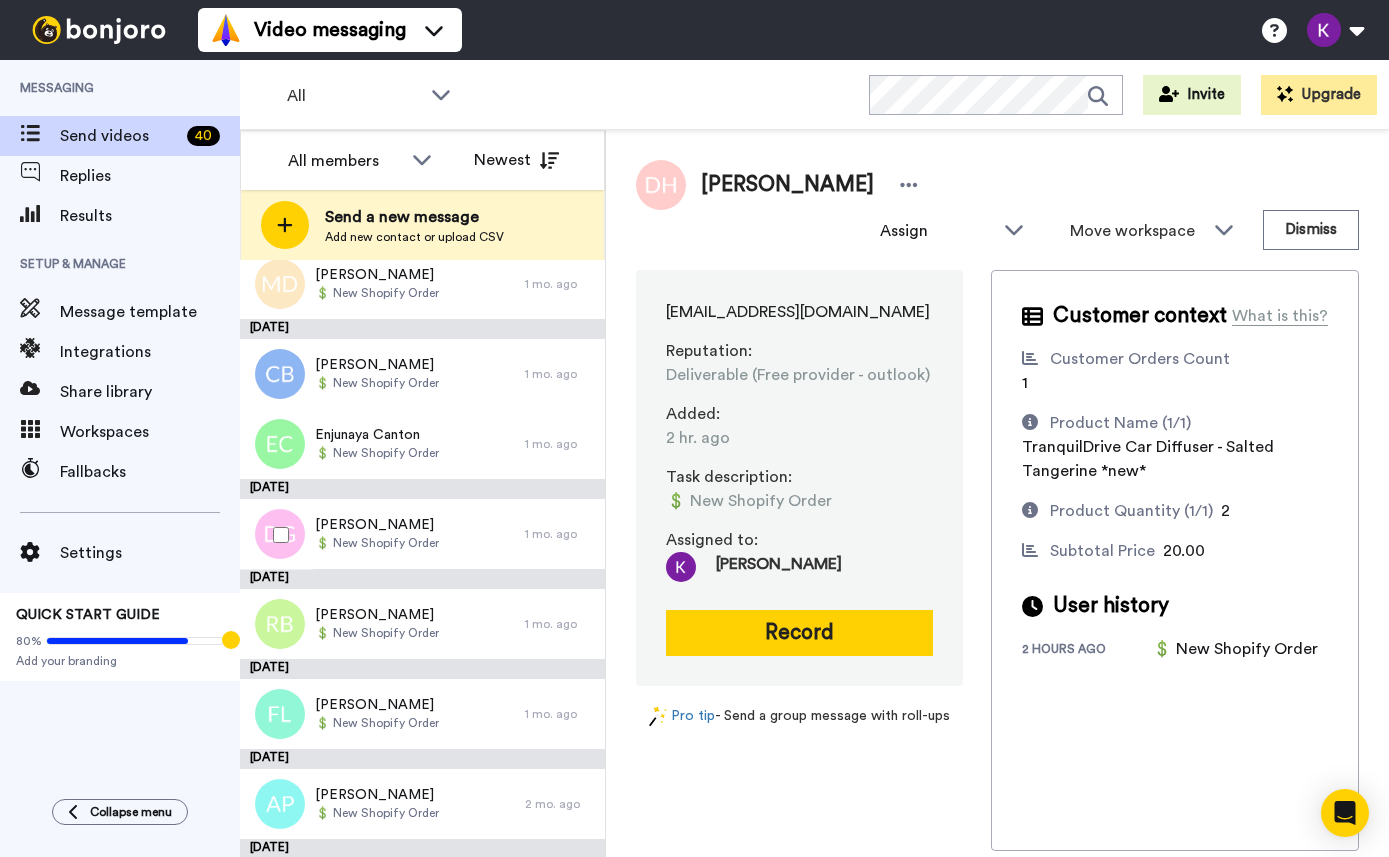 click on "Dr. Angelia Griffin" at bounding box center (377, 525) 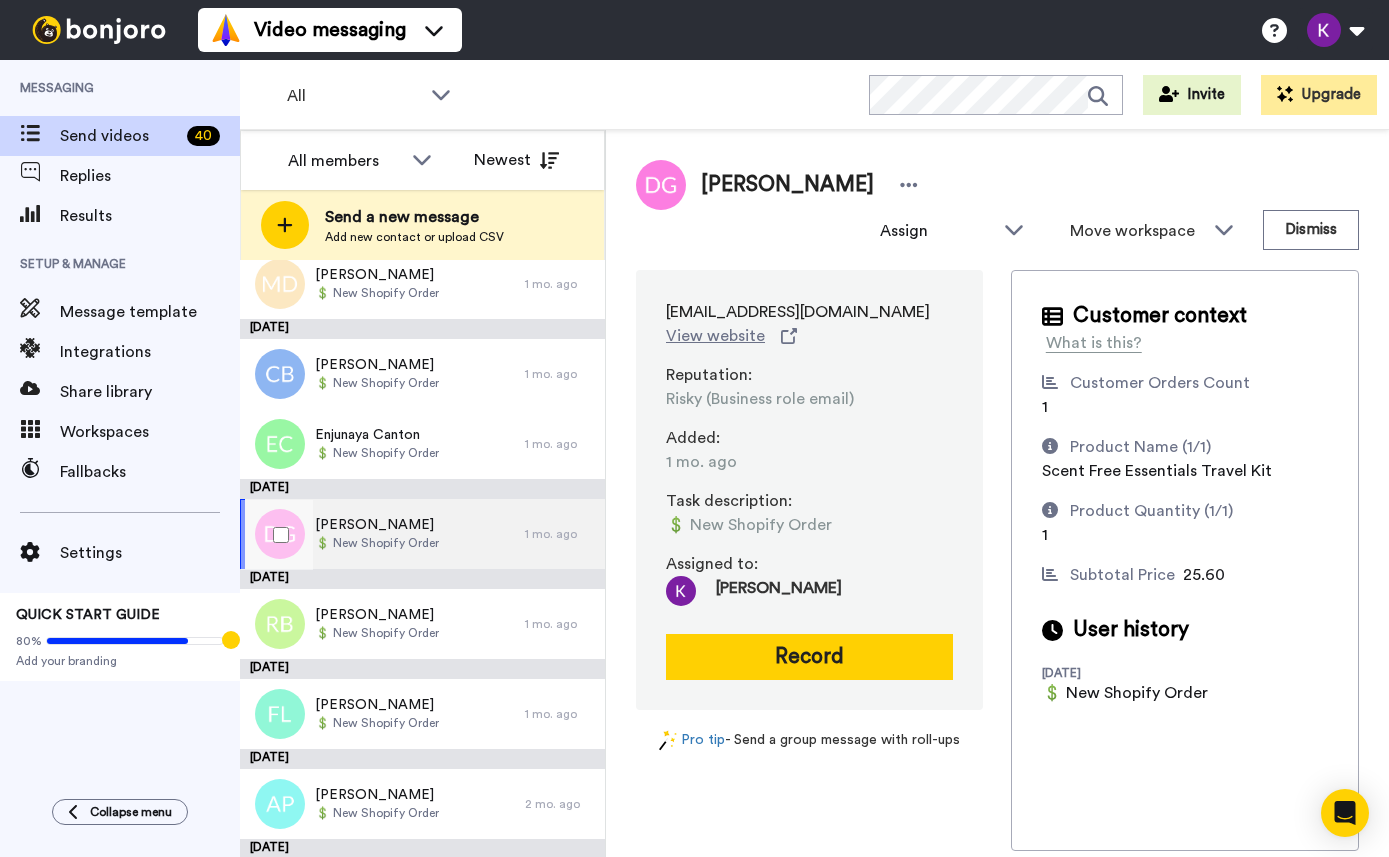 click on "Record" at bounding box center (809, 657) 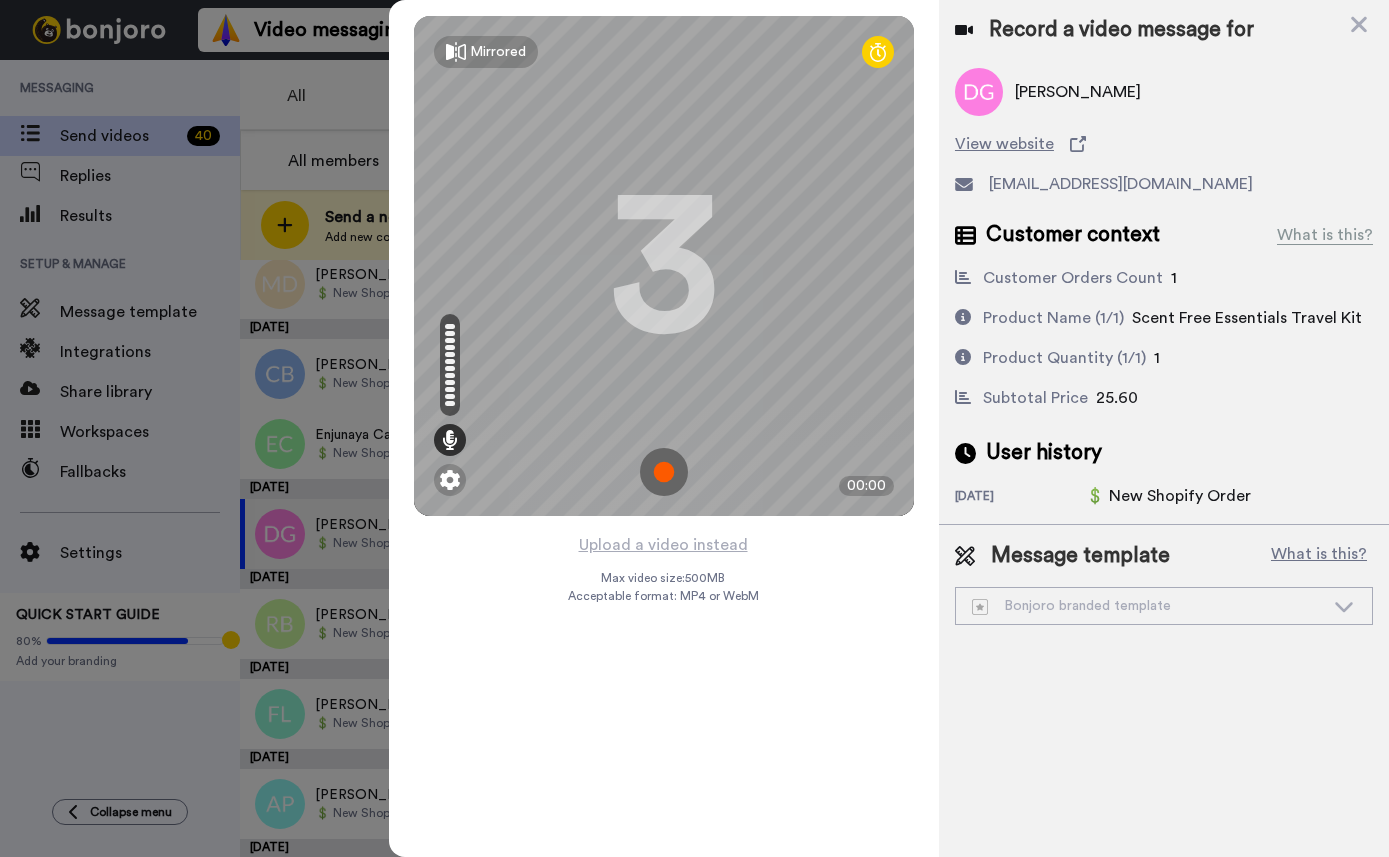click at bounding box center (664, 472) 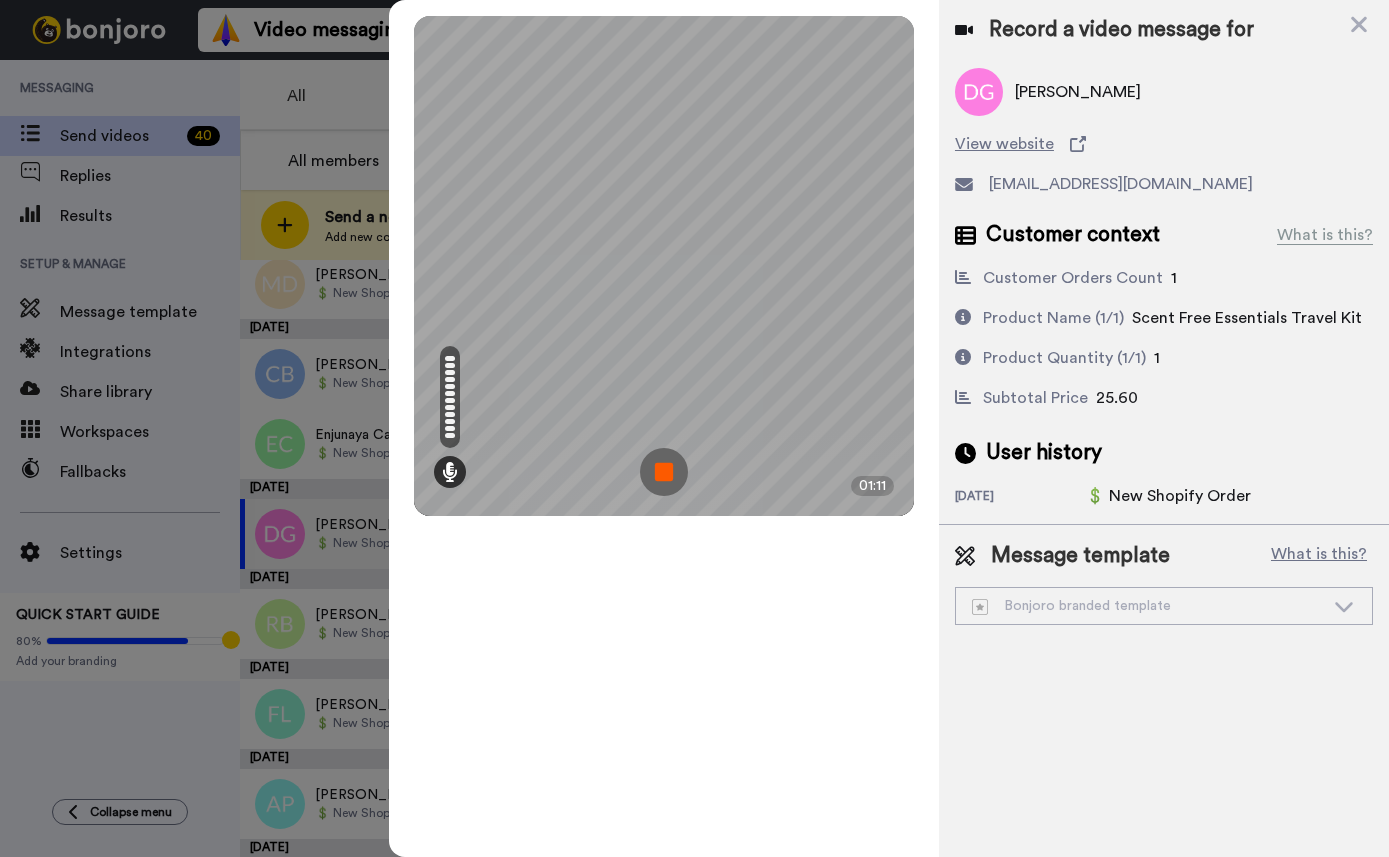 click at bounding box center [664, 472] 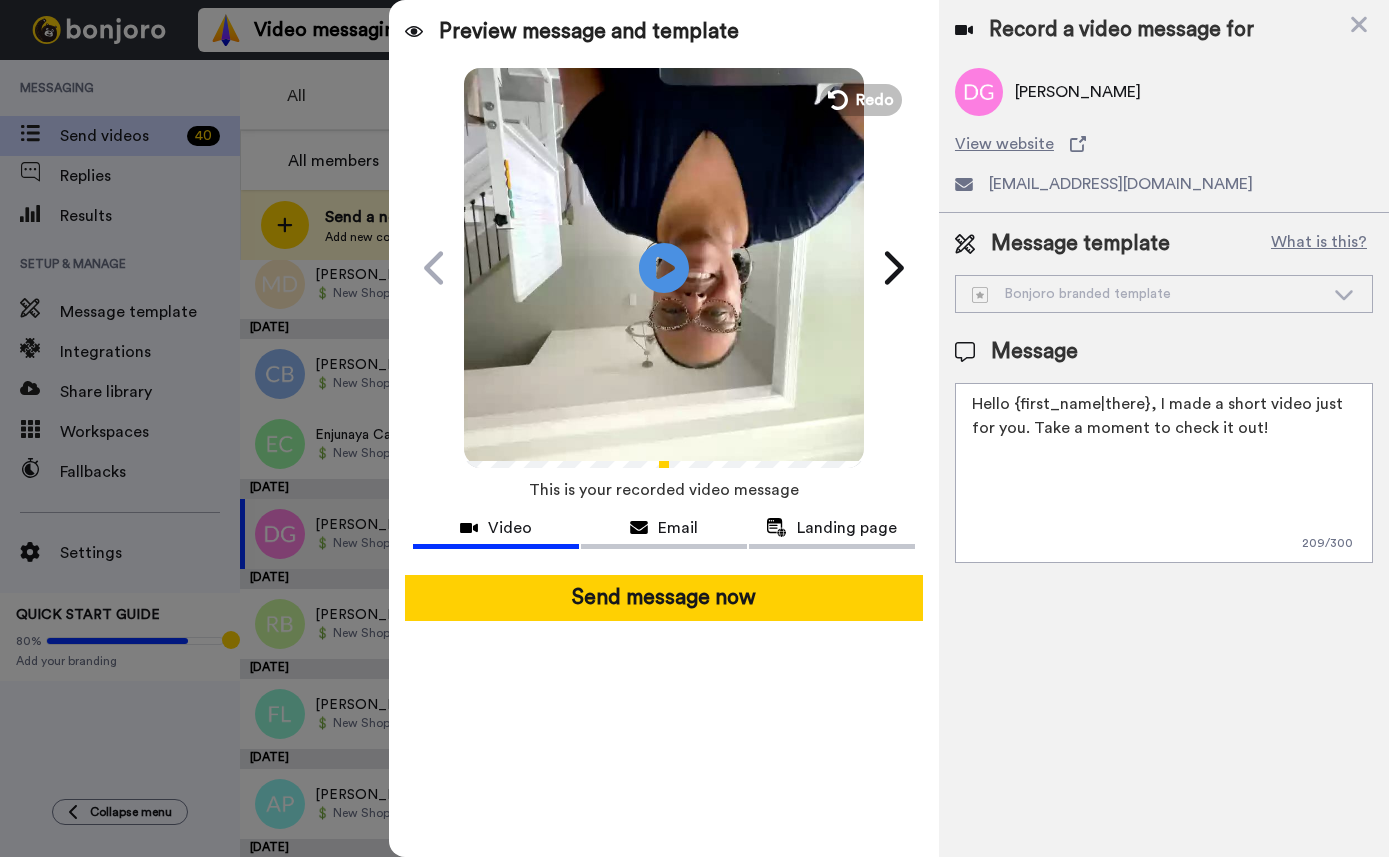 click on "Send message now" at bounding box center (664, 598) 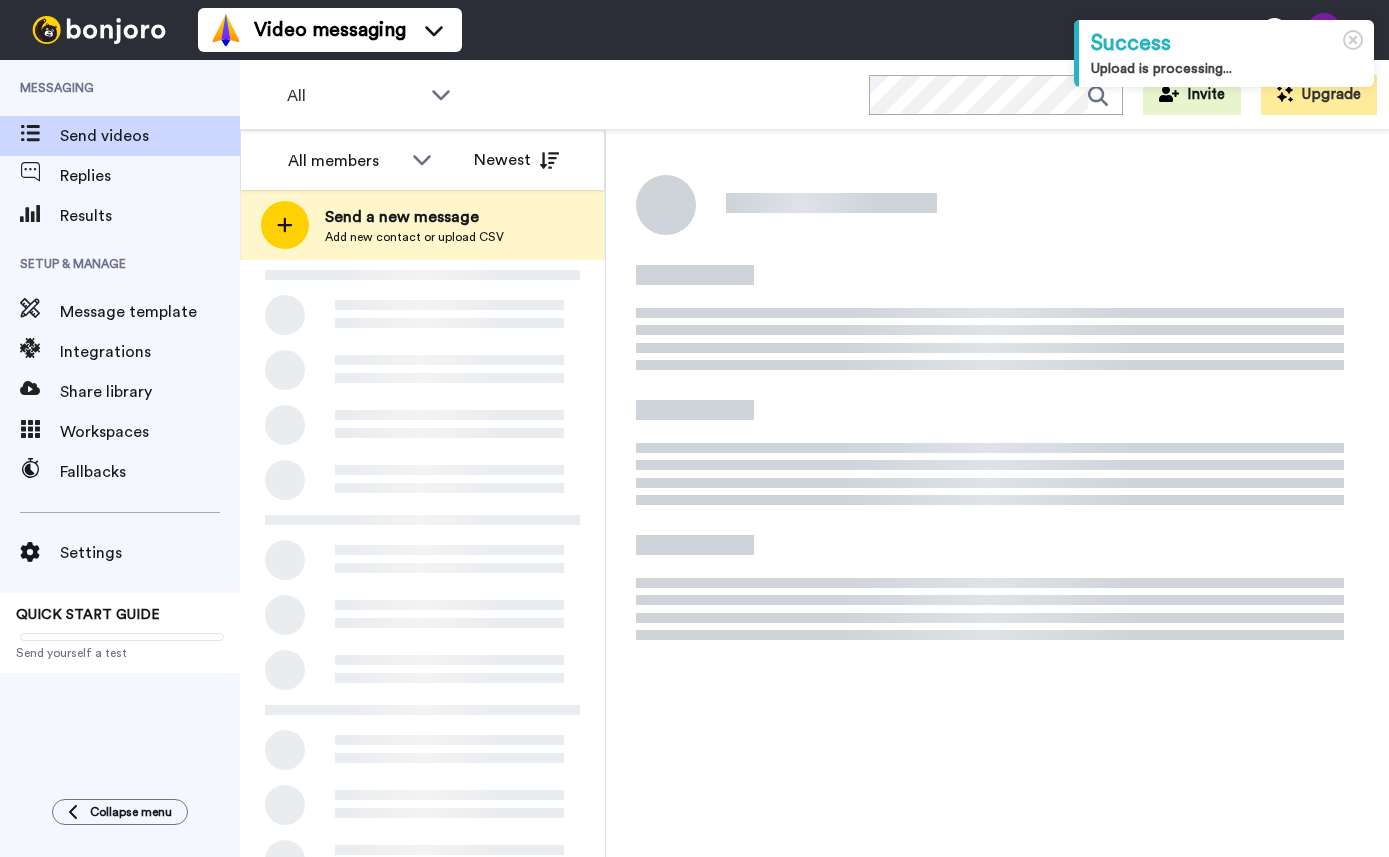 scroll, scrollTop: 0, scrollLeft: 0, axis: both 